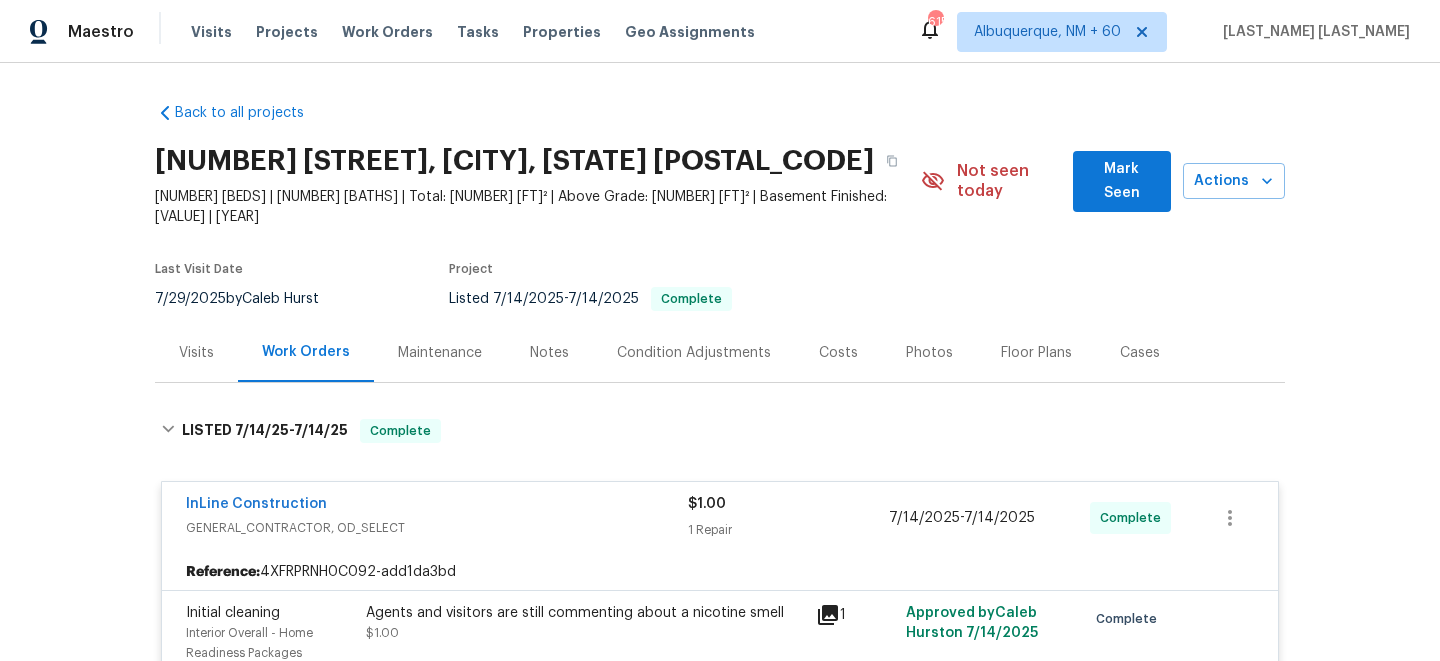 scroll, scrollTop: 0, scrollLeft: 0, axis: both 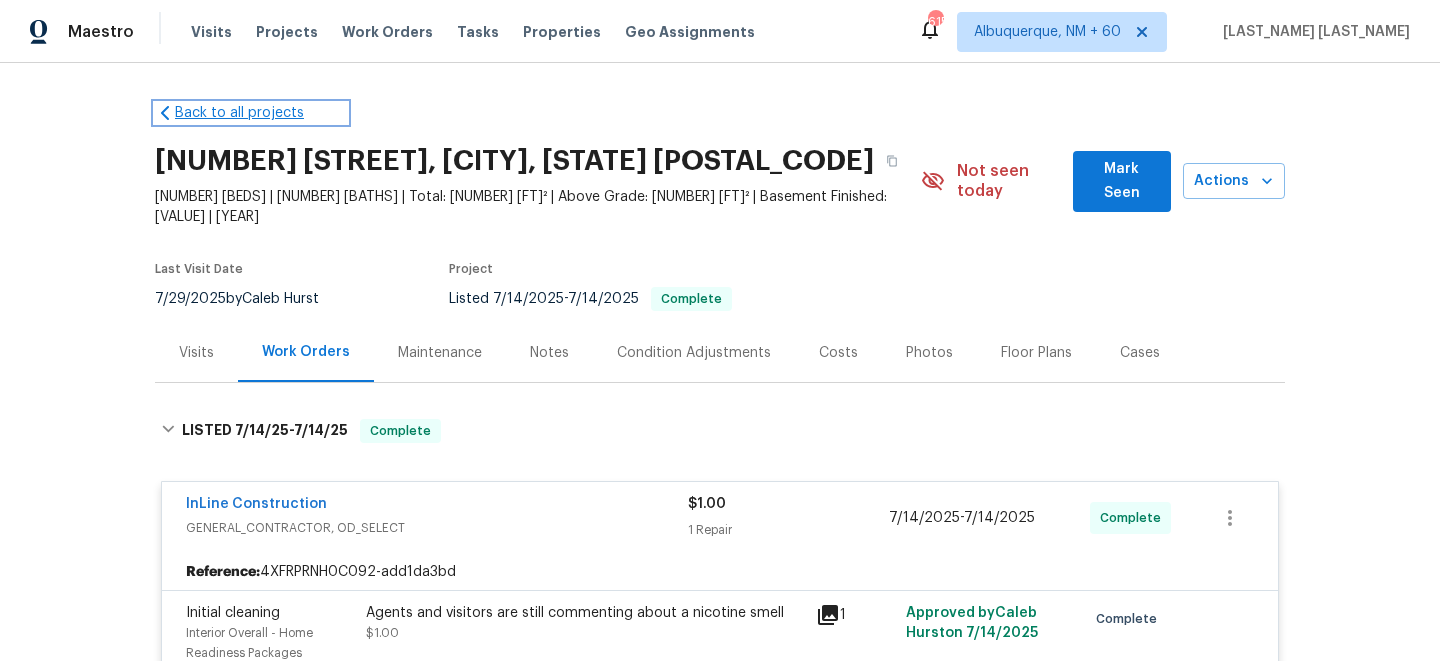click on "Back to all projects" at bounding box center (251, 113) 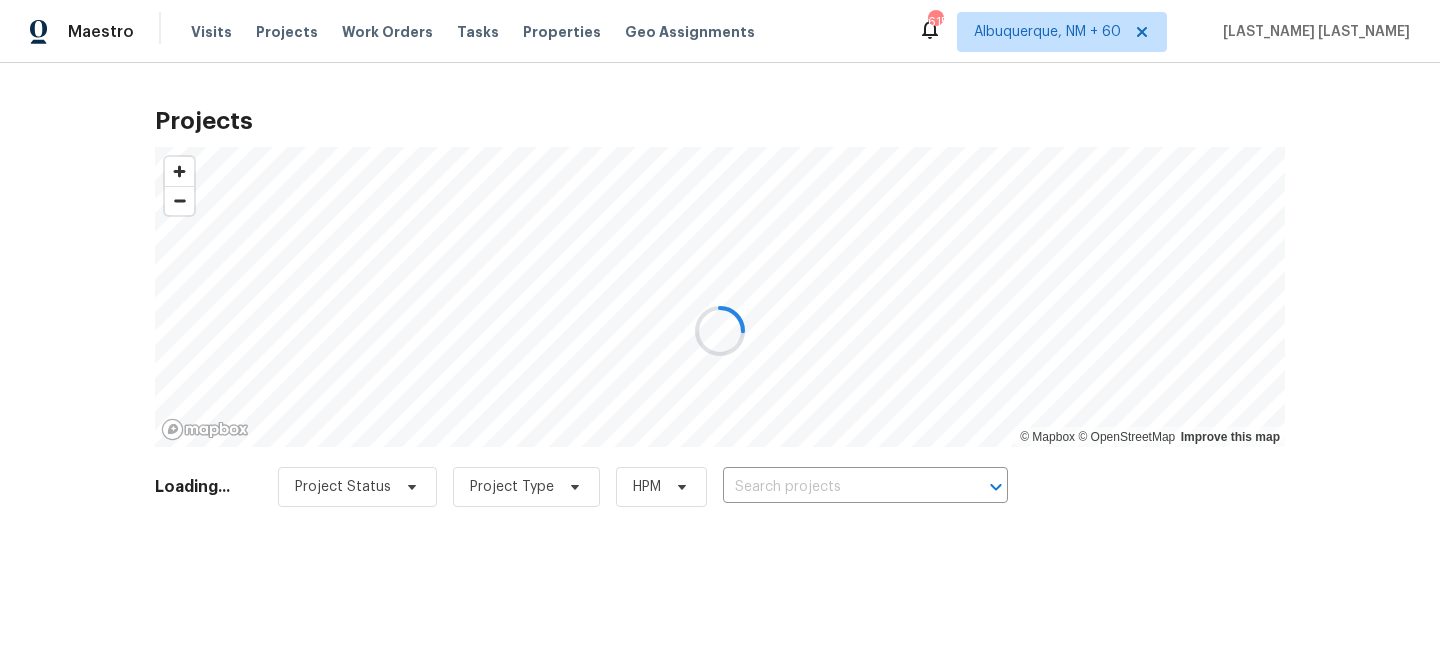 click at bounding box center (720, 330) 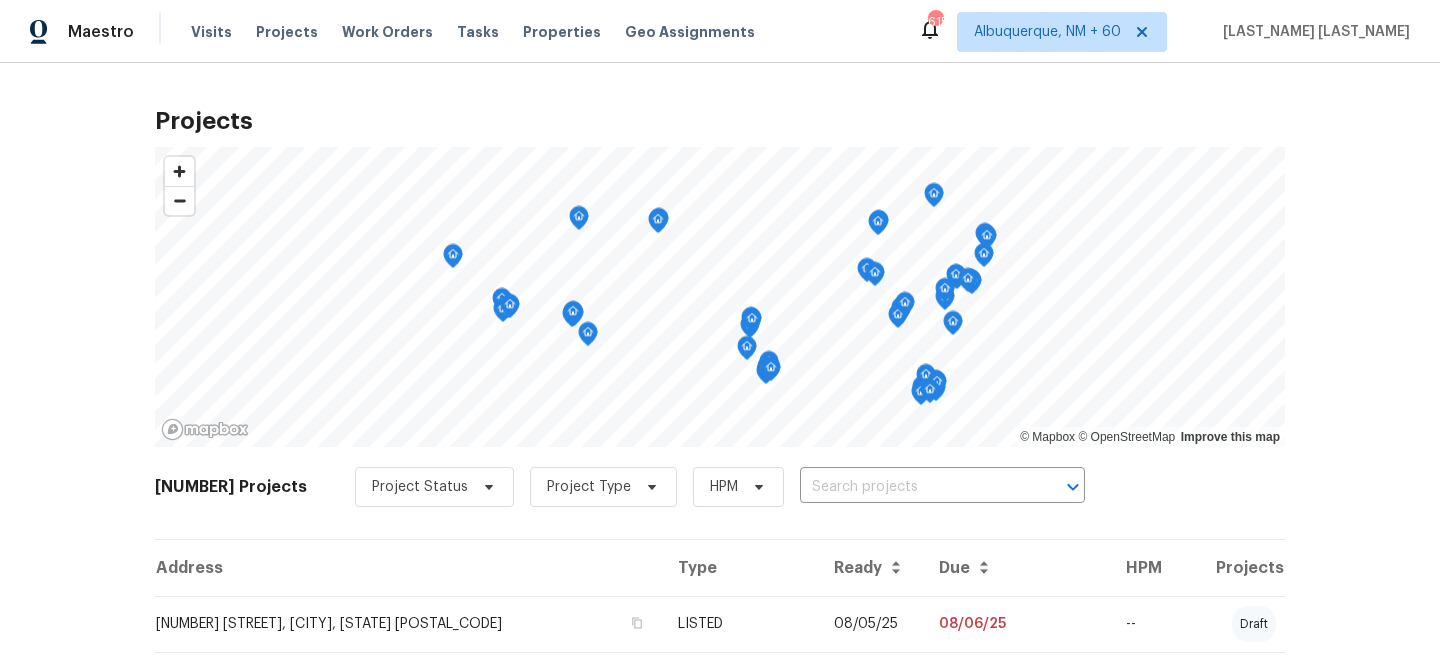 click on "Visits Projects Work Orders Tasks Properties Geo Assignments" at bounding box center (485, 32) 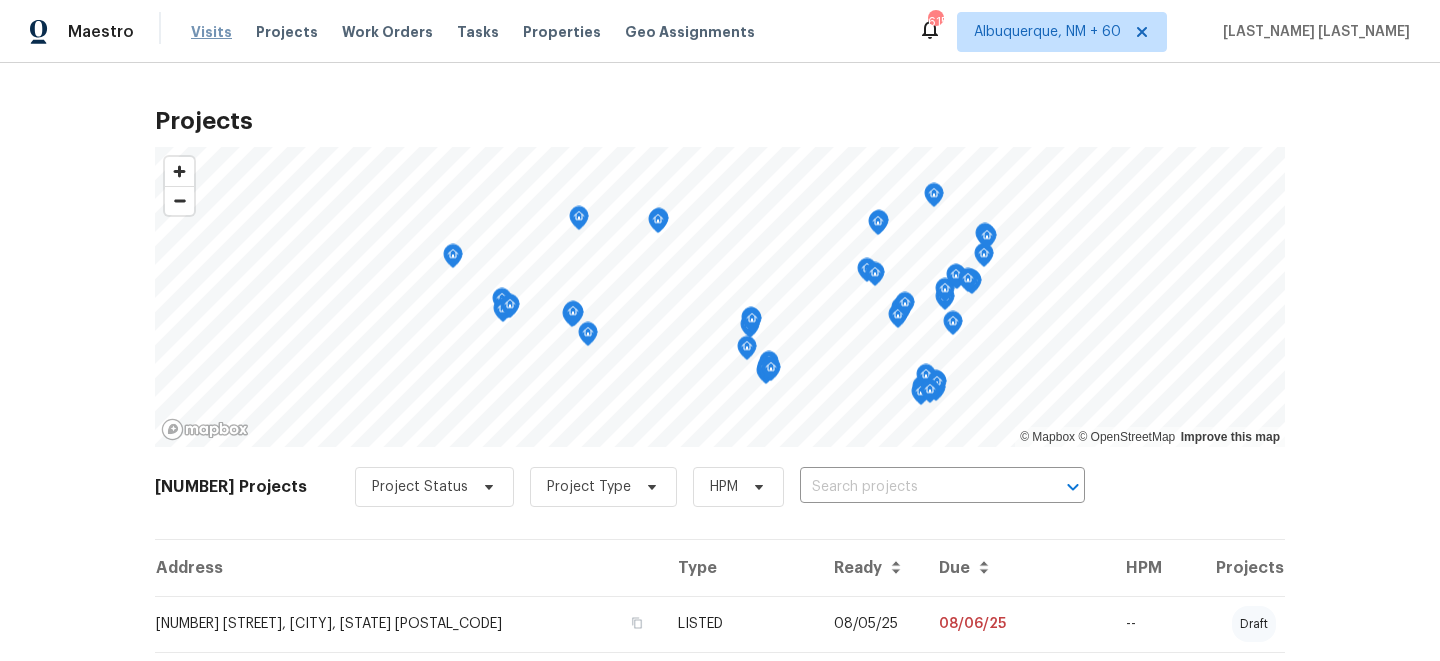 click on "Visits" at bounding box center (211, 32) 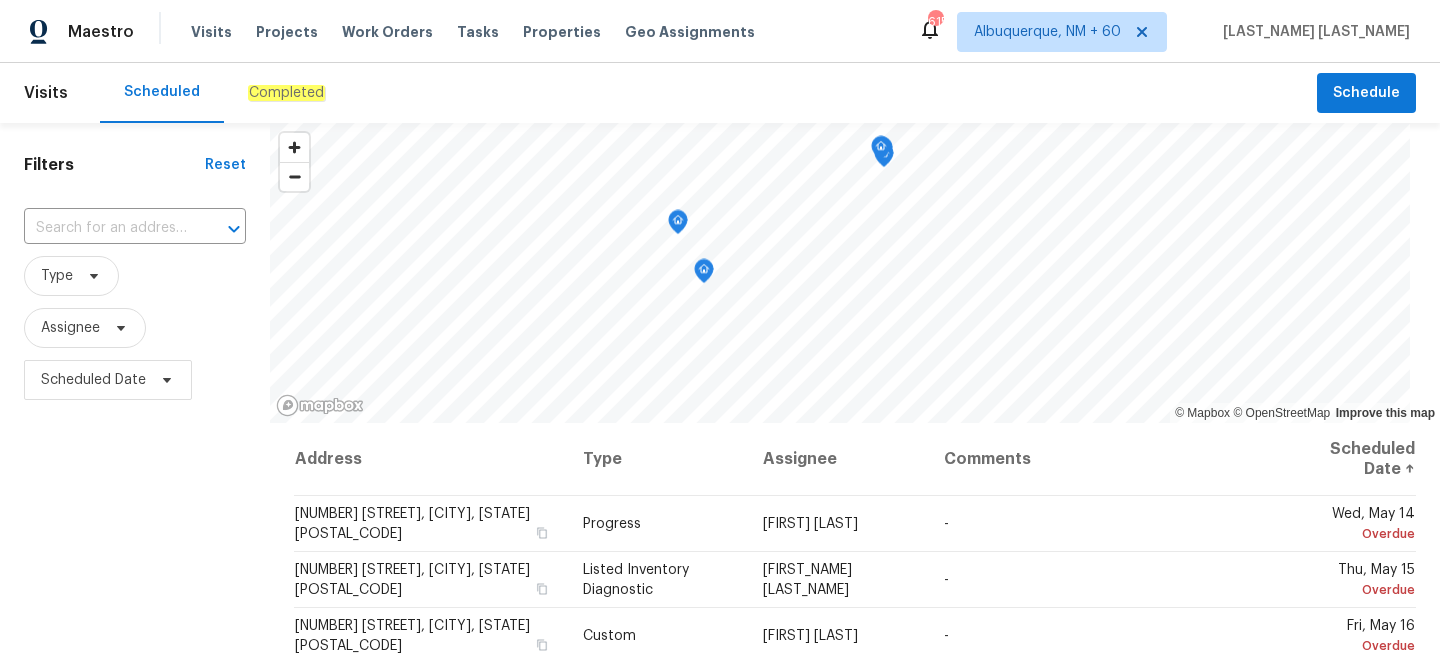 click on "Completed" at bounding box center [286, 93] 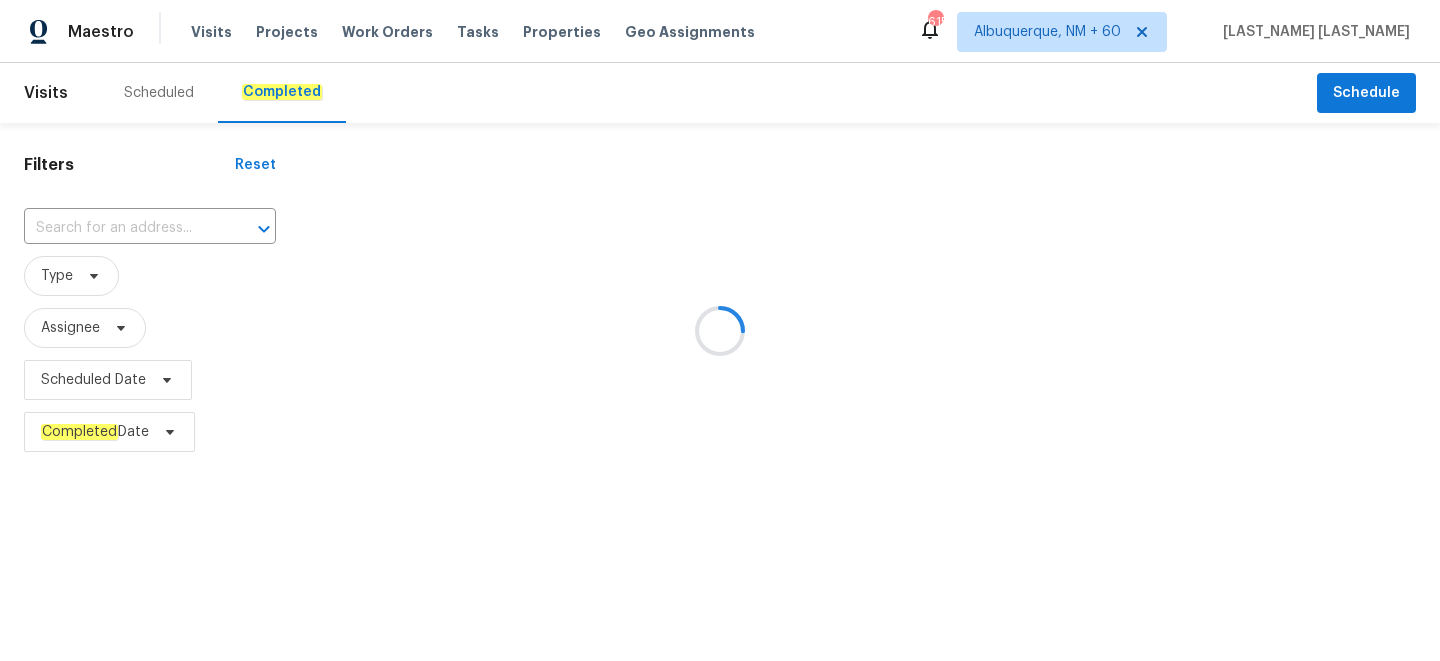 click at bounding box center [720, 330] 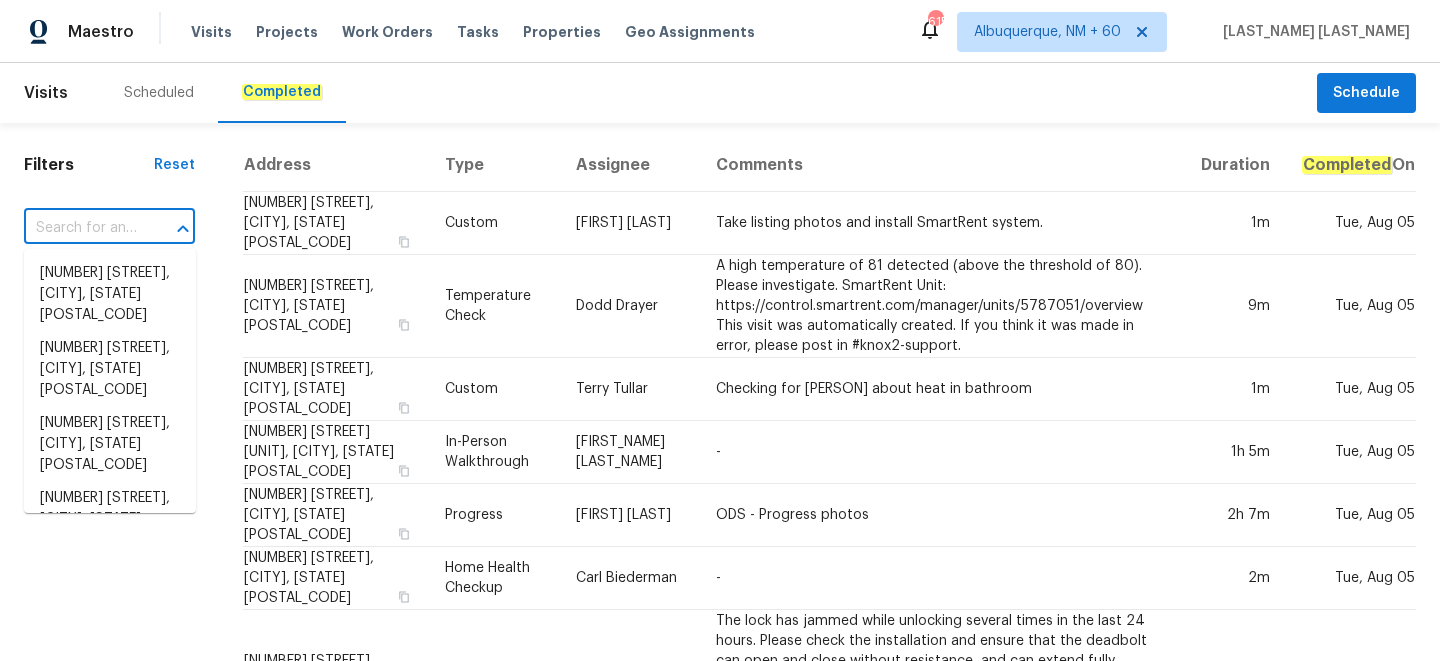 click at bounding box center [81, 228] 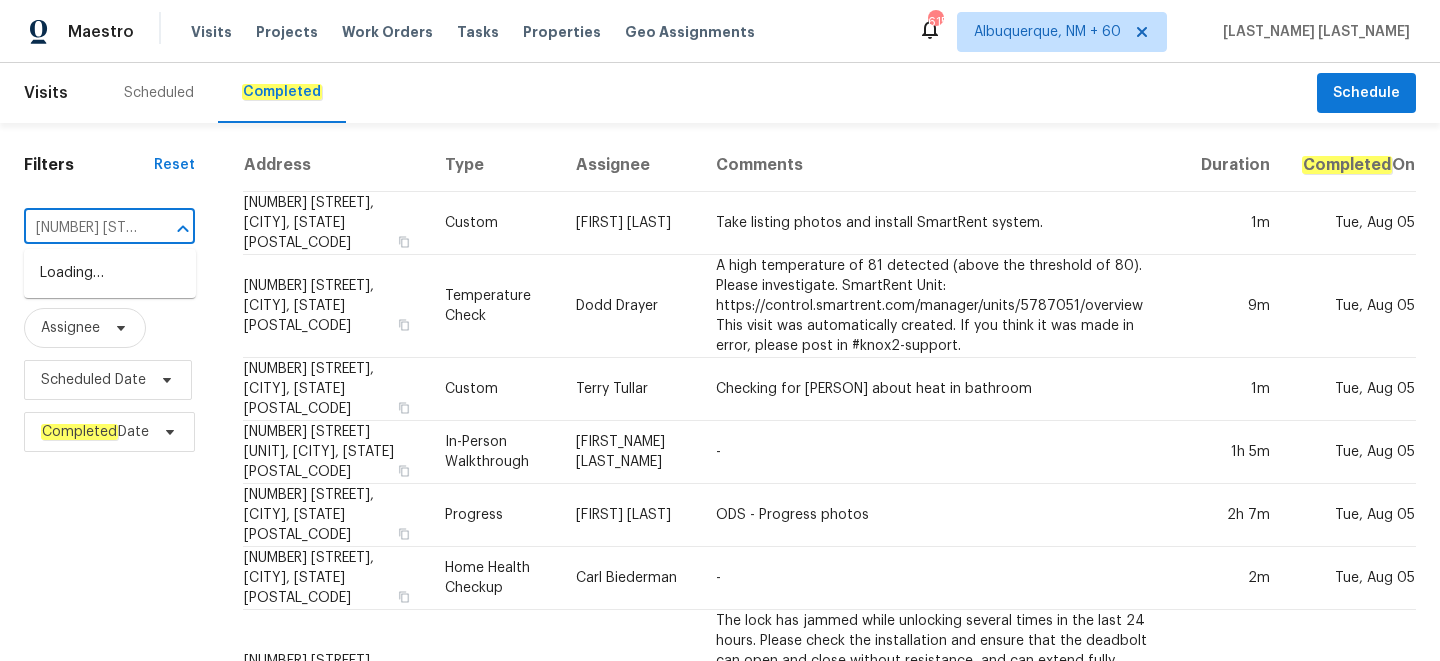 scroll, scrollTop: 0, scrollLeft: 126, axis: horizontal 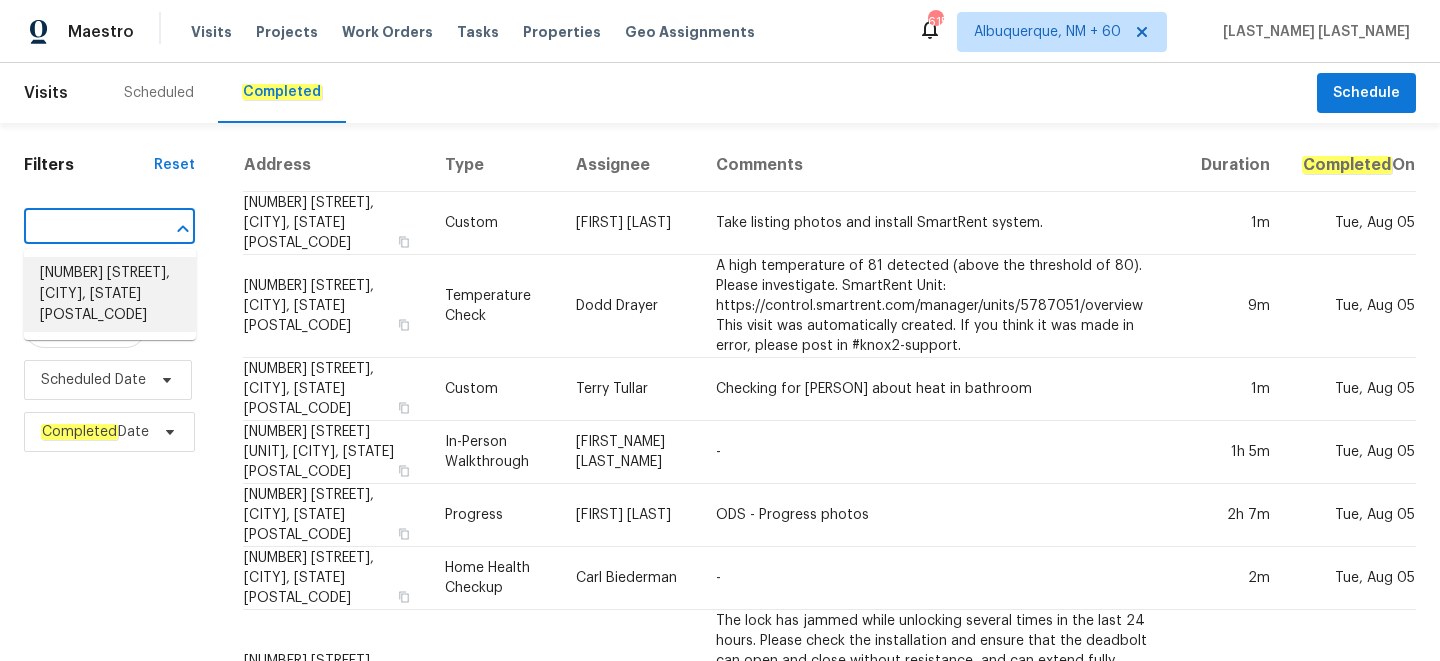 click on "[NUMBER] [STREET], [CITY], [STATE] [POSTAL_CODE]" at bounding box center (110, 294) 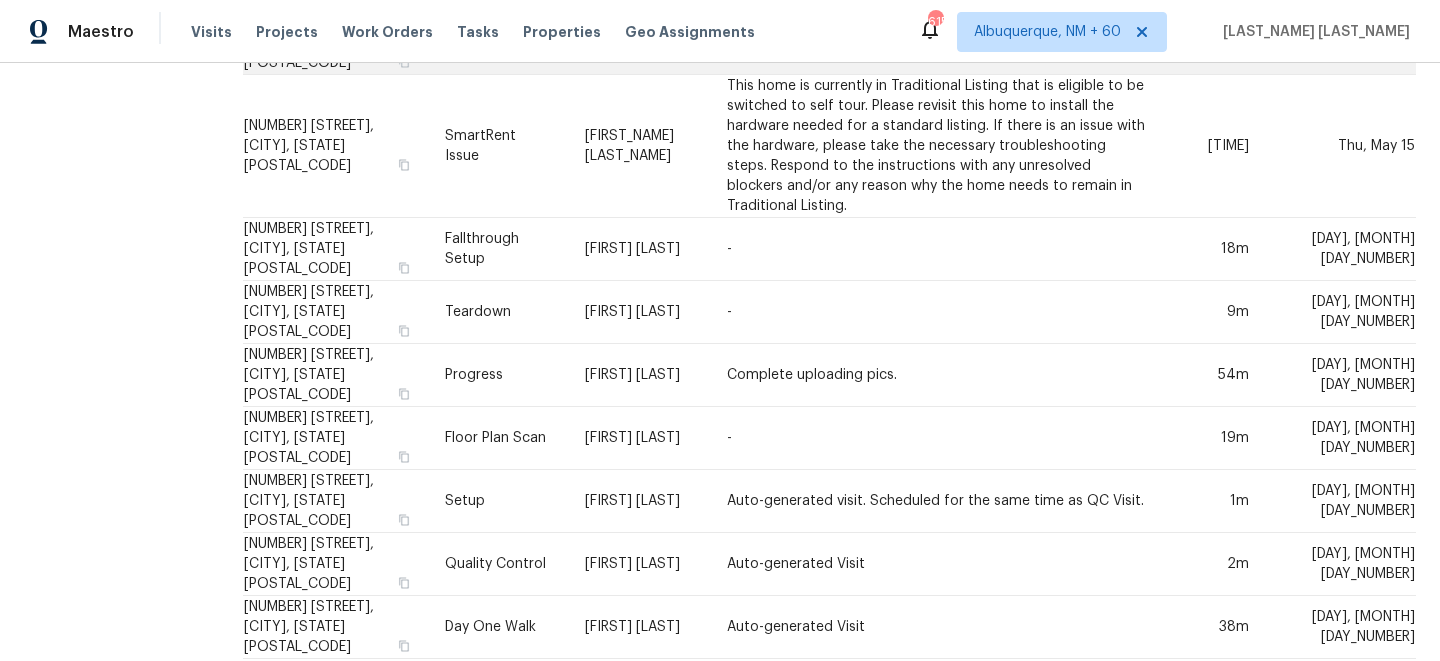 scroll, scrollTop: 498, scrollLeft: 0, axis: vertical 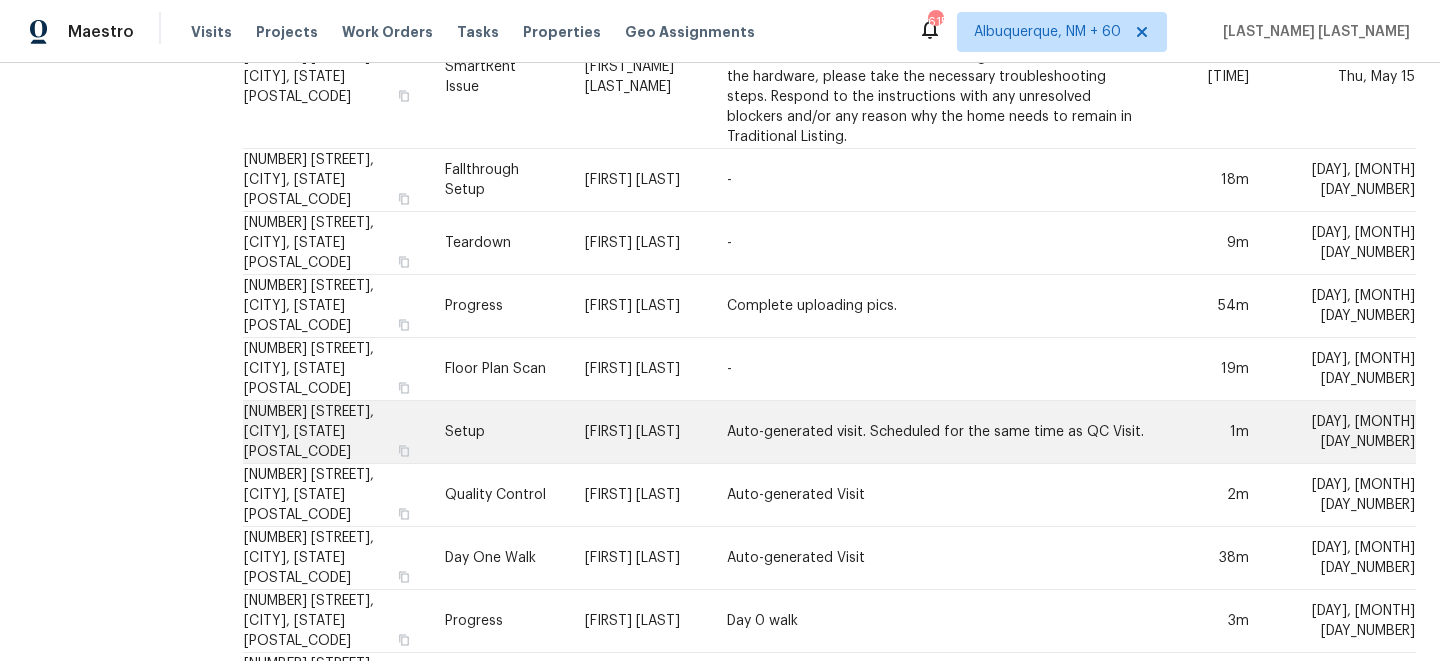 click on "Setup" at bounding box center [498, 432] 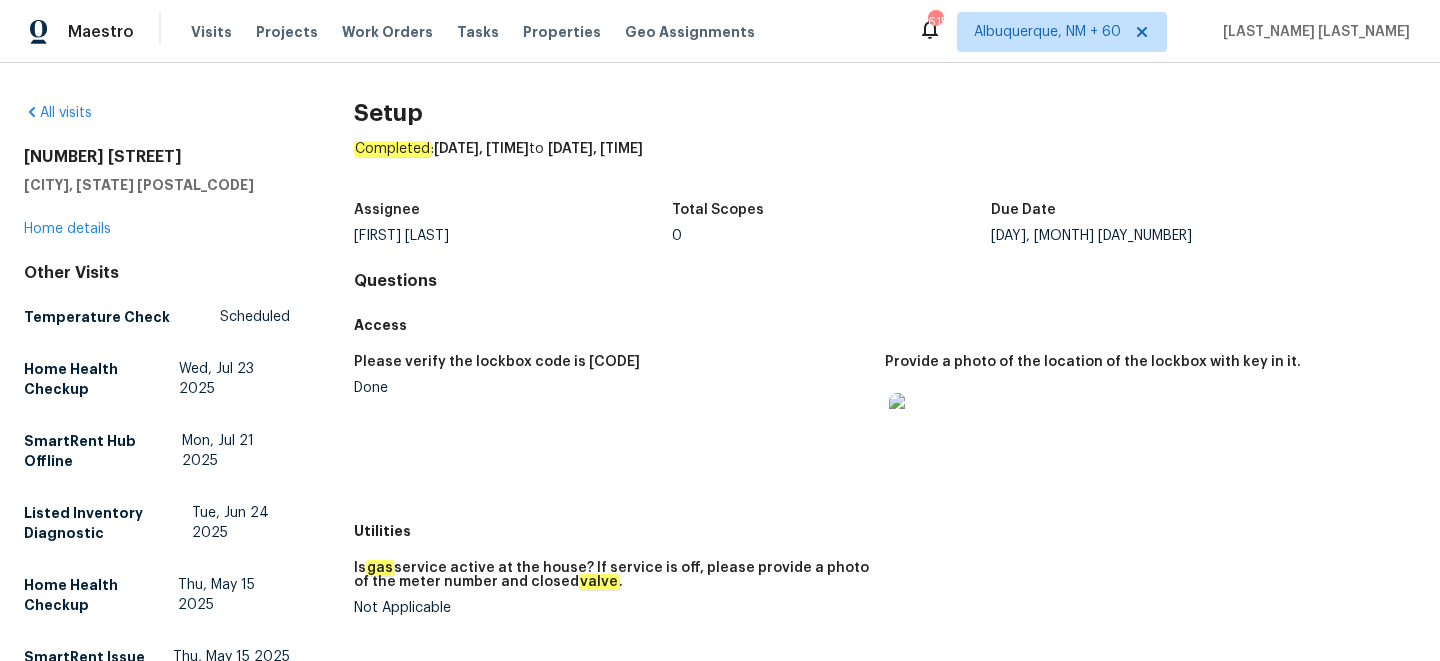click on "[NUMBER] [STREET], [CITY], [STATE] [POSTAL_CODE] [GENERAL_TERM]" at bounding box center (157, 193) 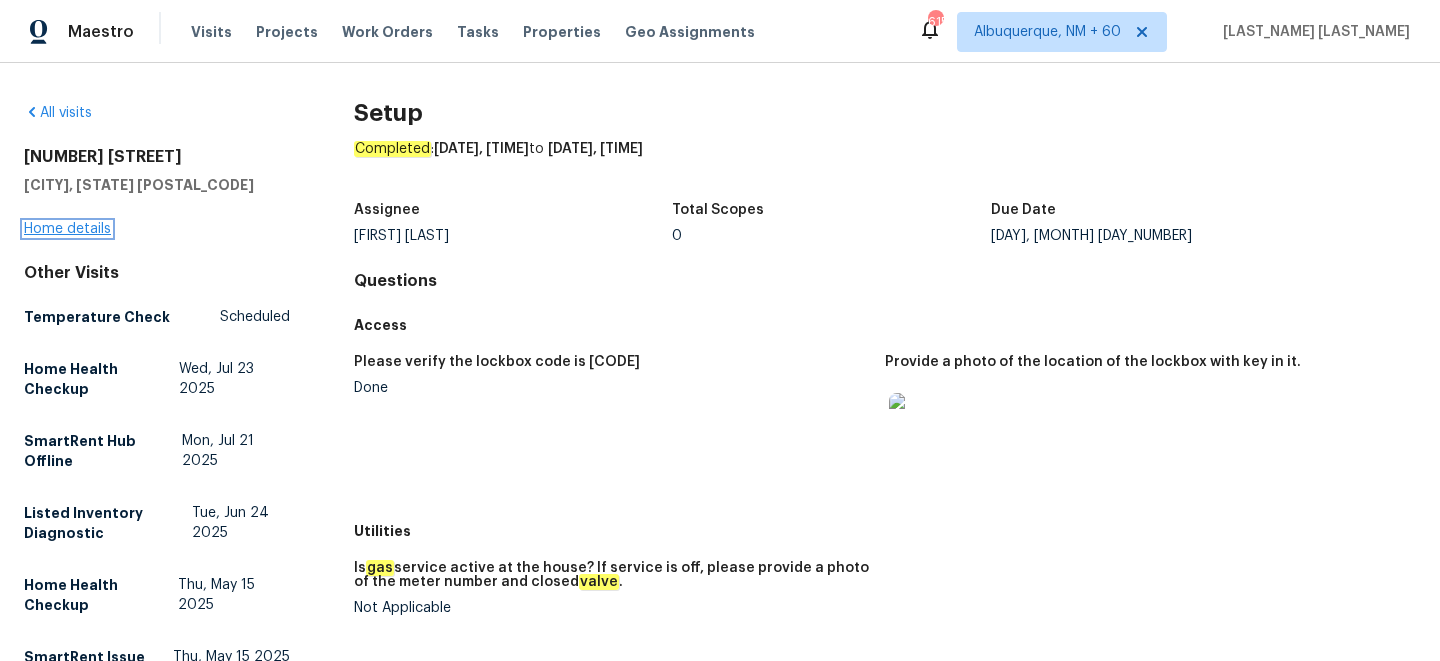 click on "Home details" at bounding box center (67, 229) 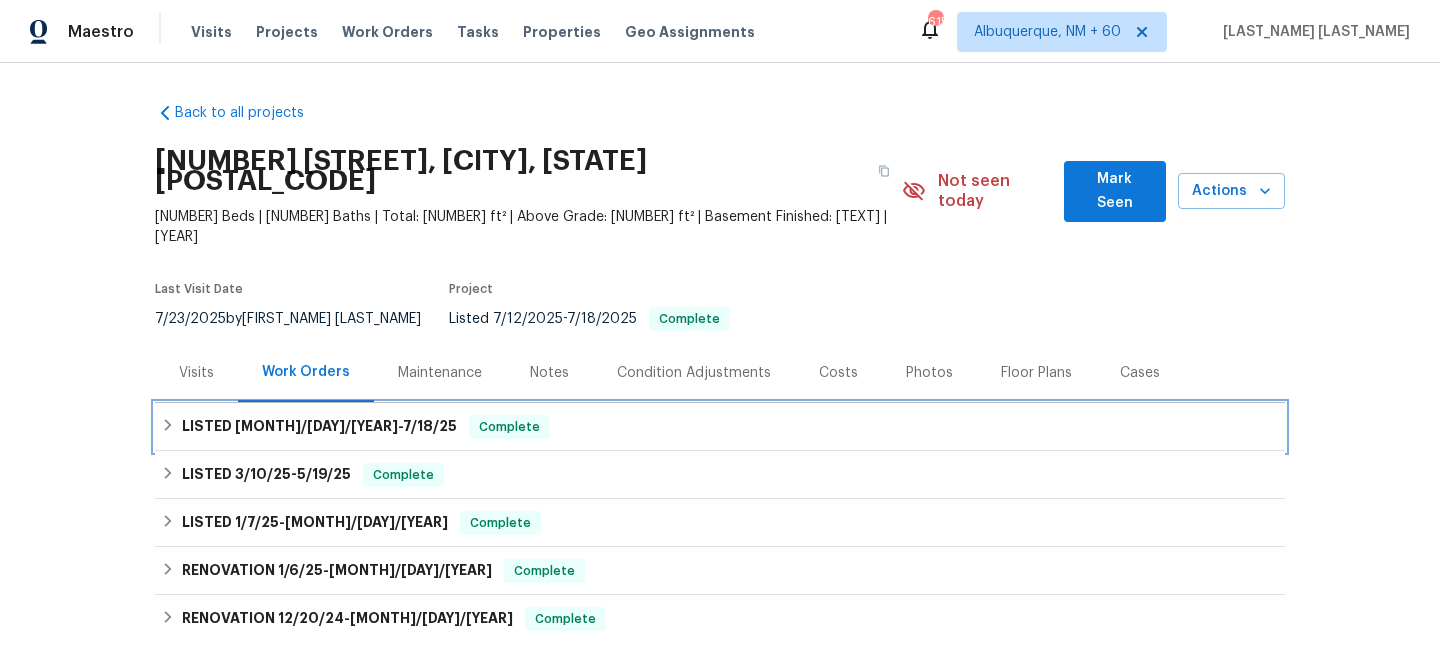 click on "[MONTH]/[DAY]/[YEAR]" at bounding box center [316, 426] 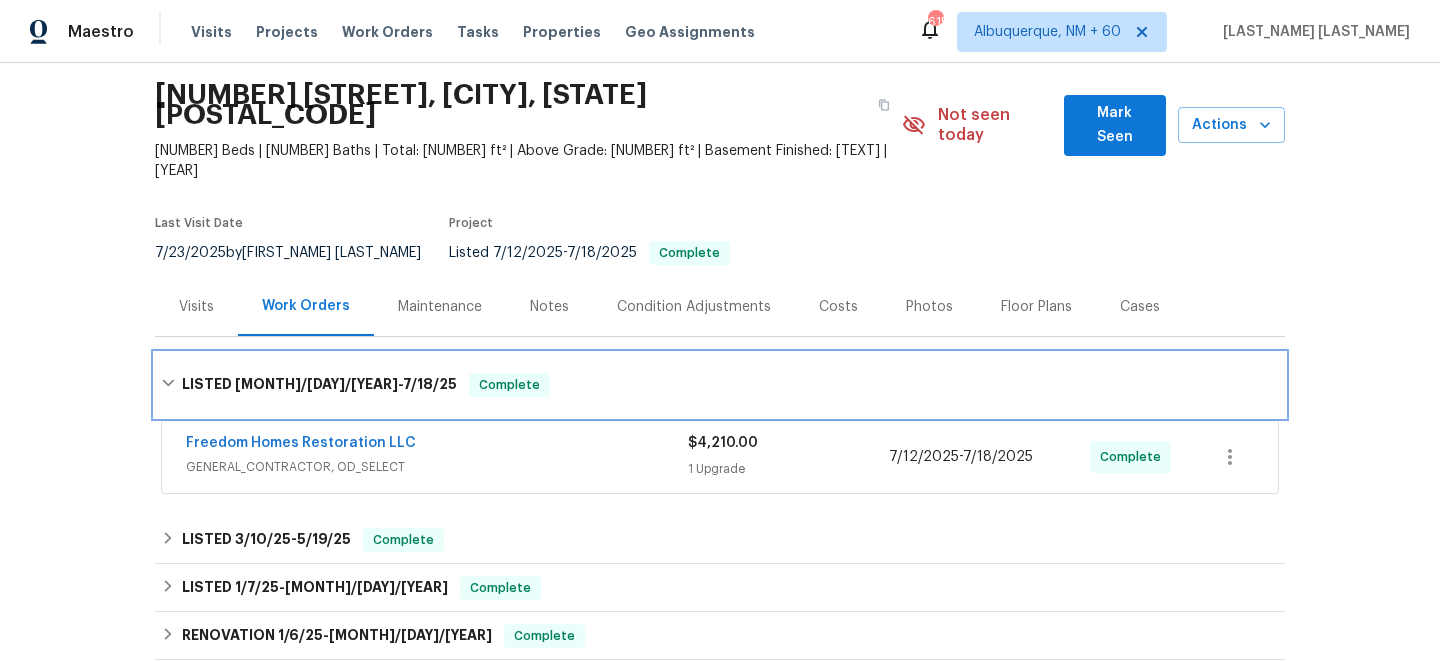 scroll, scrollTop: 145, scrollLeft: 0, axis: vertical 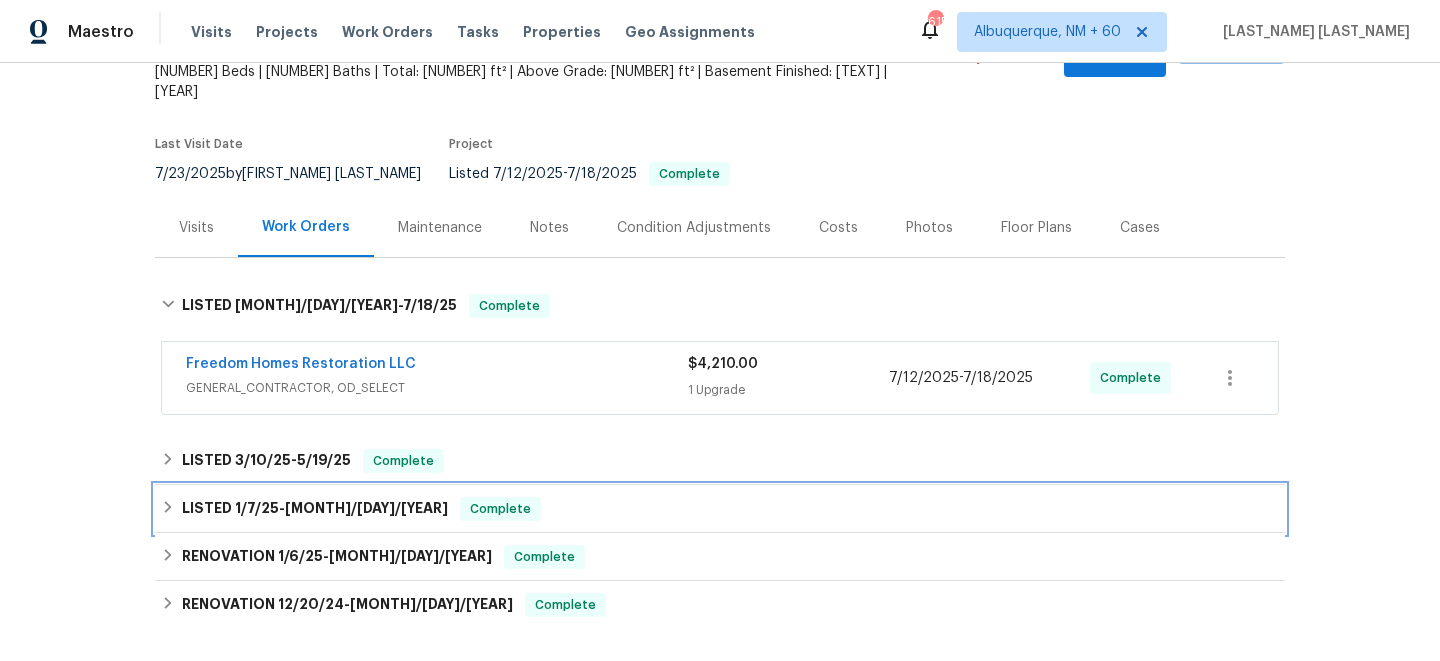 click on "LISTED [DATE] - [DATE] Complete" at bounding box center (720, 509) 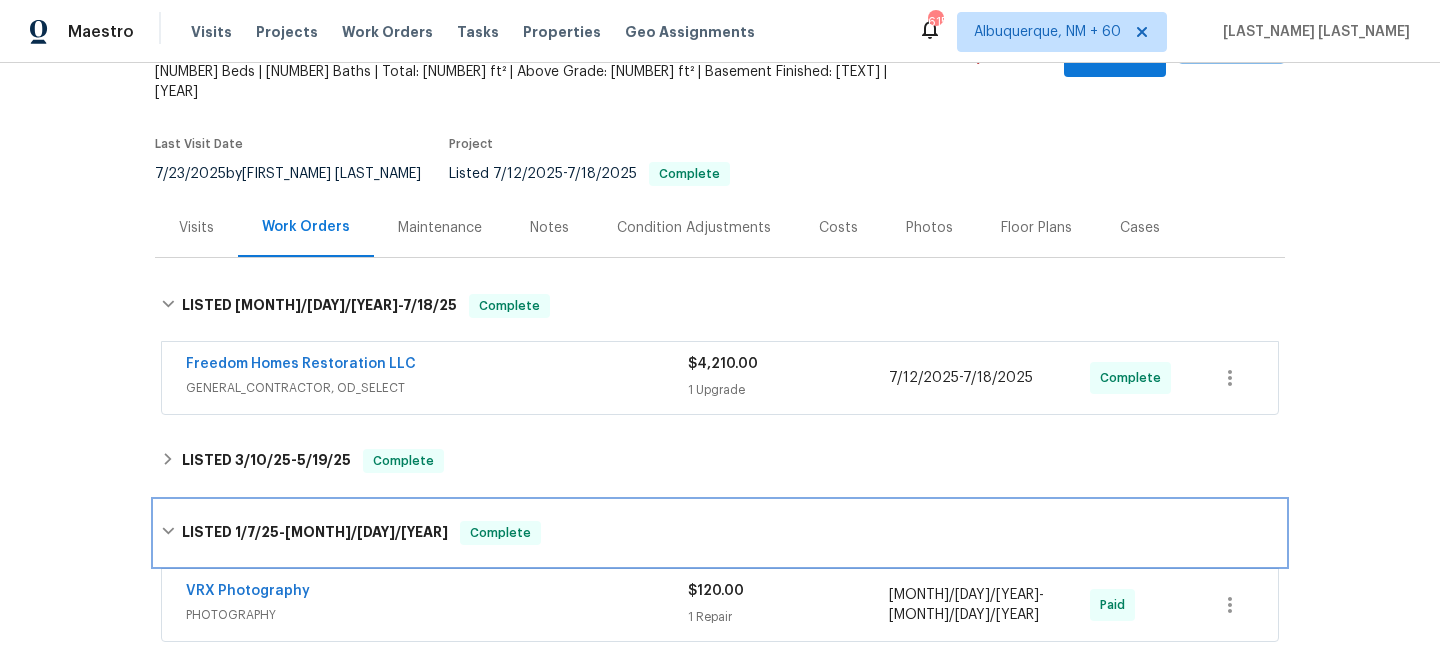 scroll, scrollTop: 305, scrollLeft: 0, axis: vertical 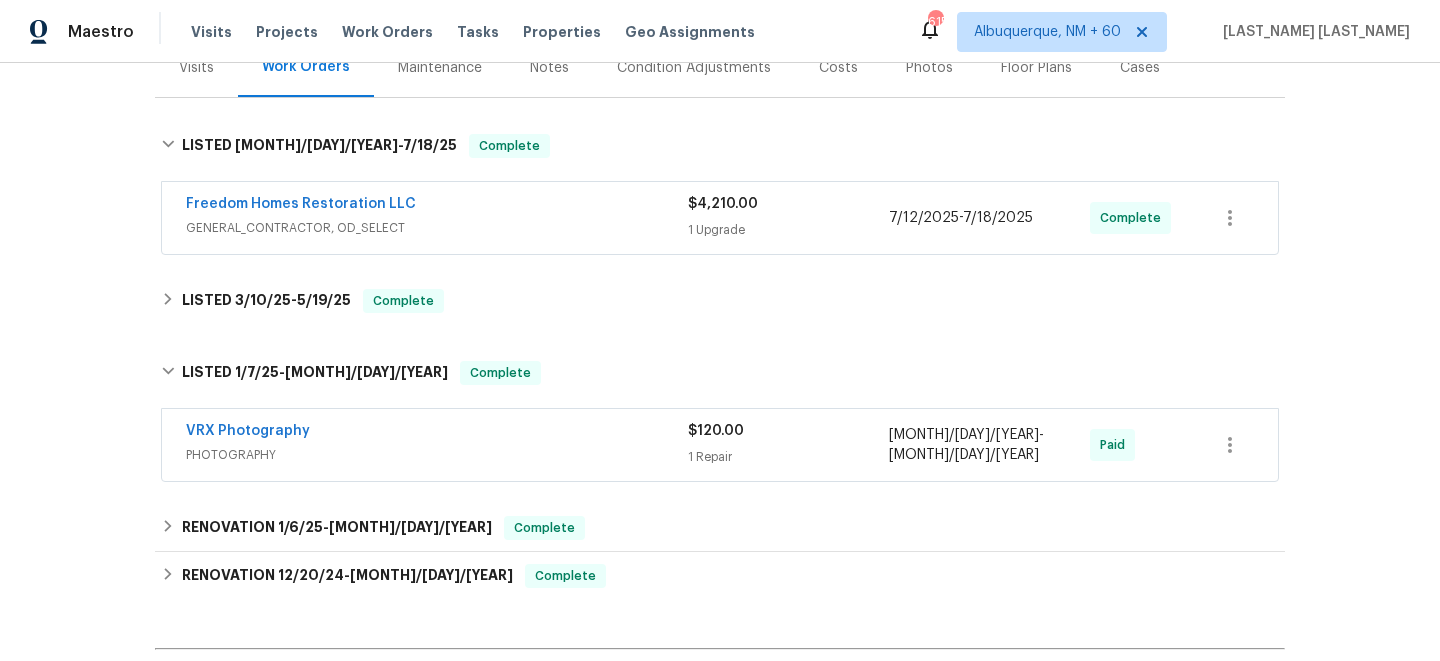 click on "GENERAL_CONTRACTOR, OD_SELECT" at bounding box center (437, 228) 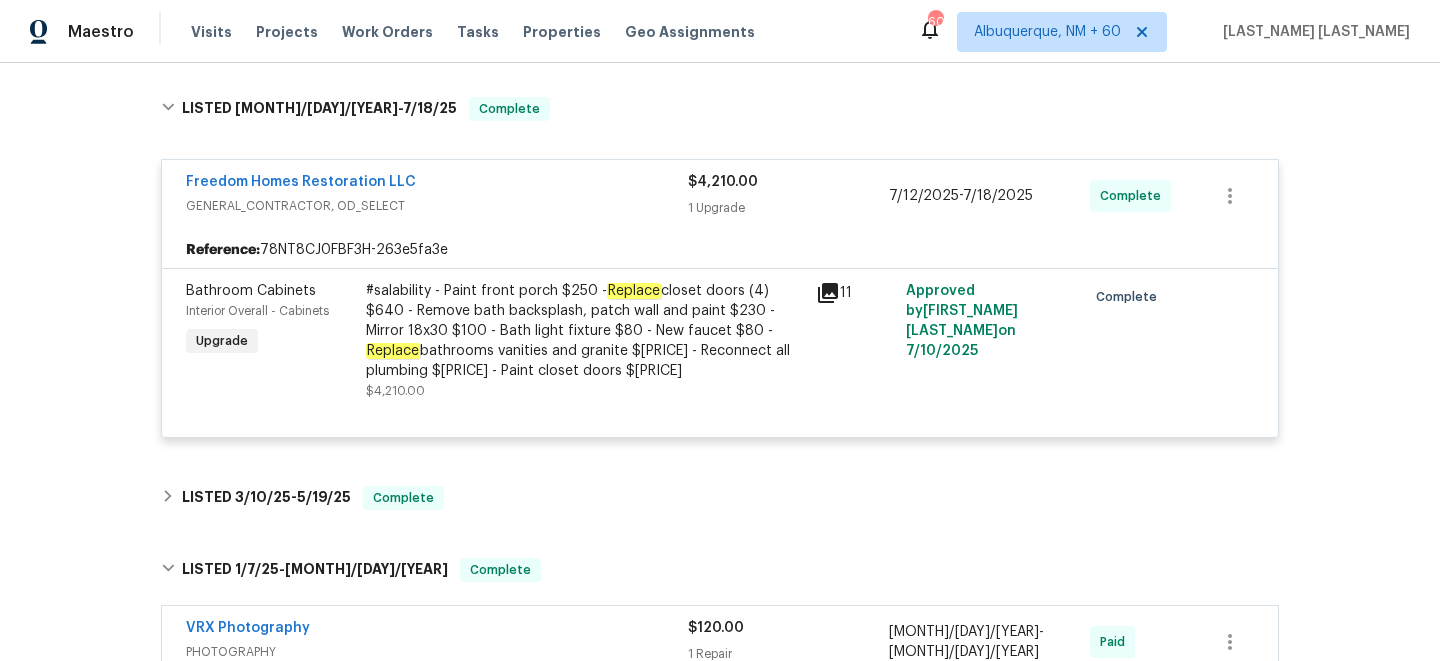 scroll, scrollTop: 0, scrollLeft: 0, axis: both 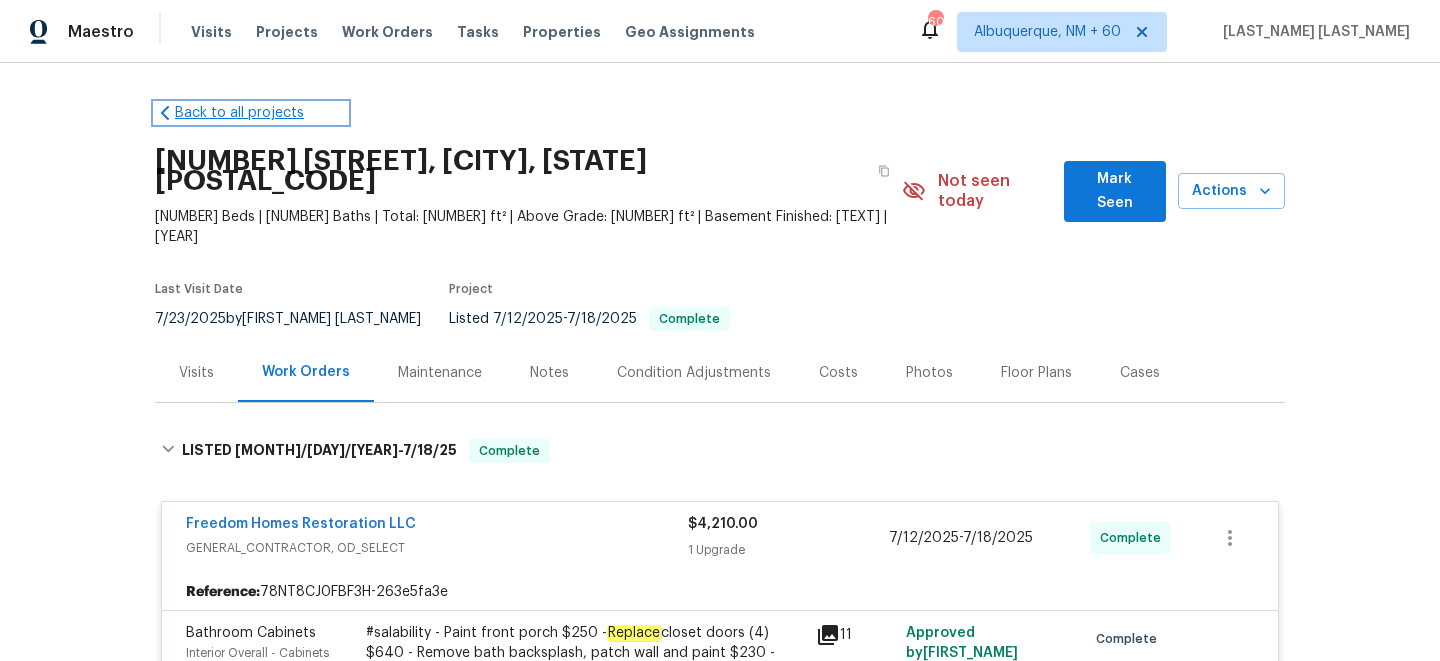 click on "Back to all projects" at bounding box center [251, 113] 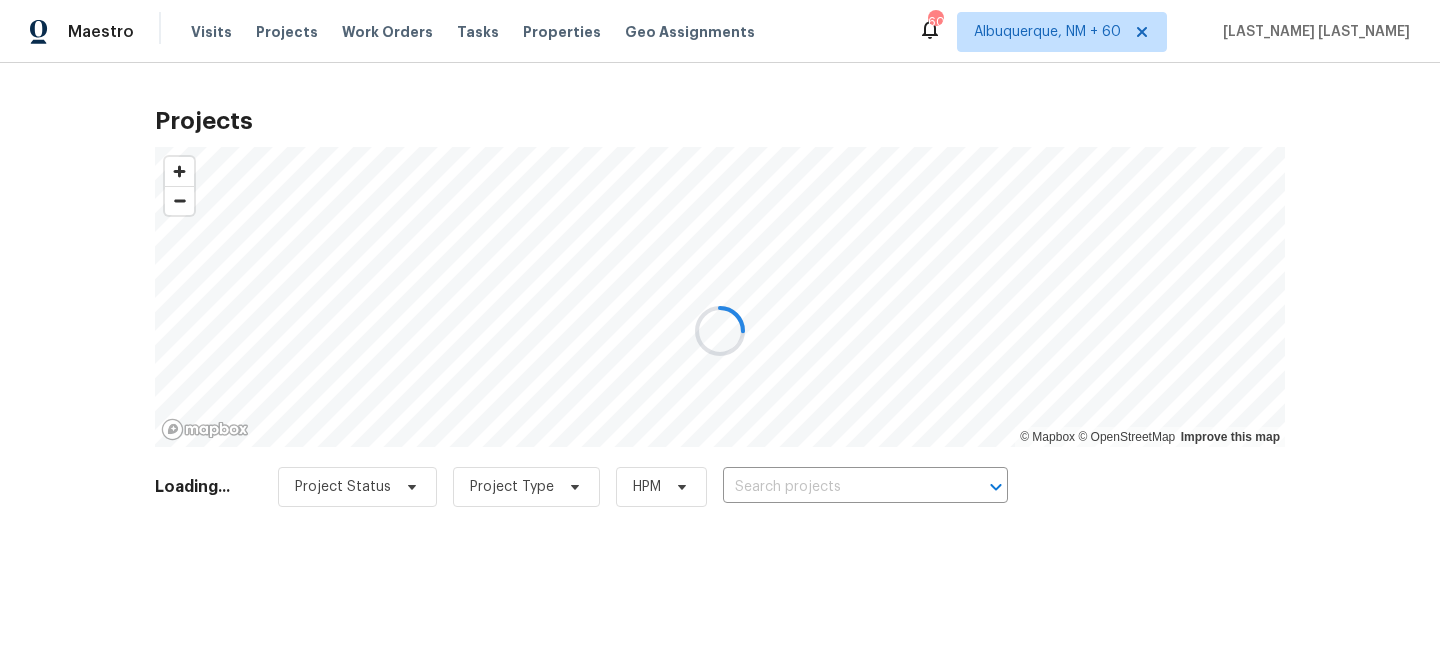 click at bounding box center (720, 330) 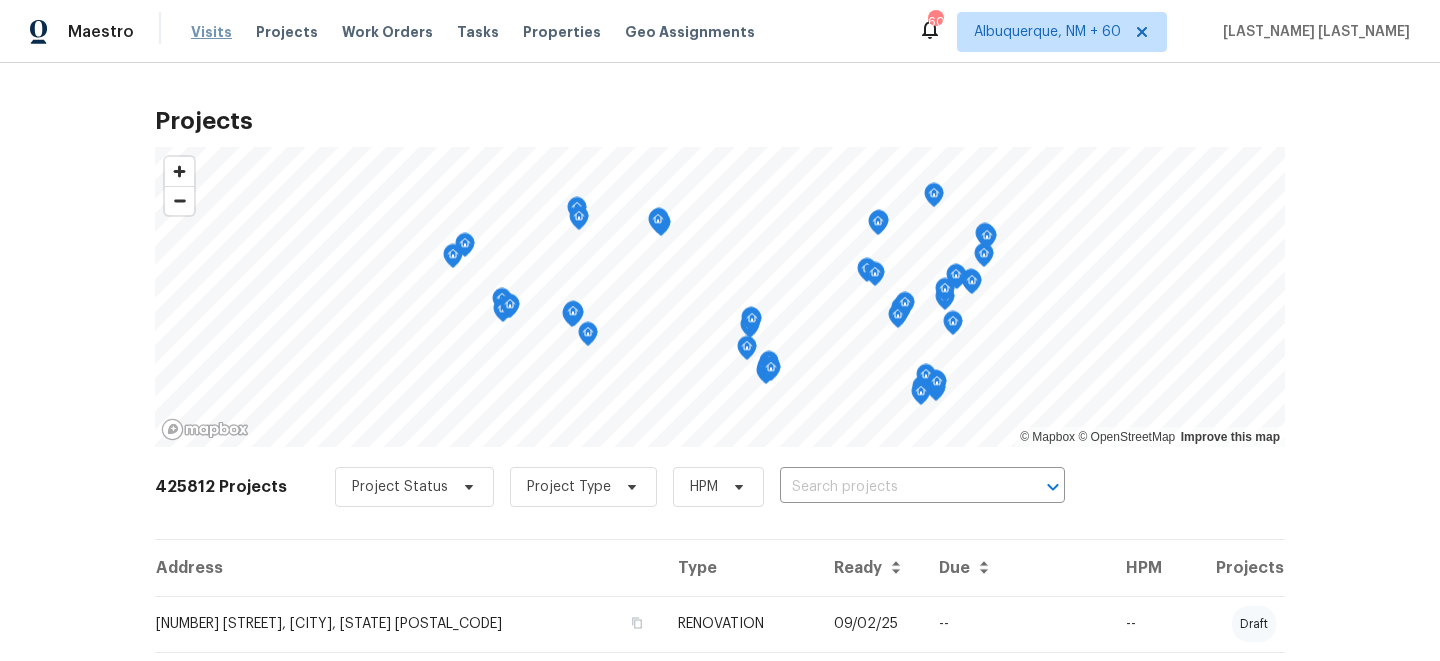 click on "Visits" at bounding box center (211, 32) 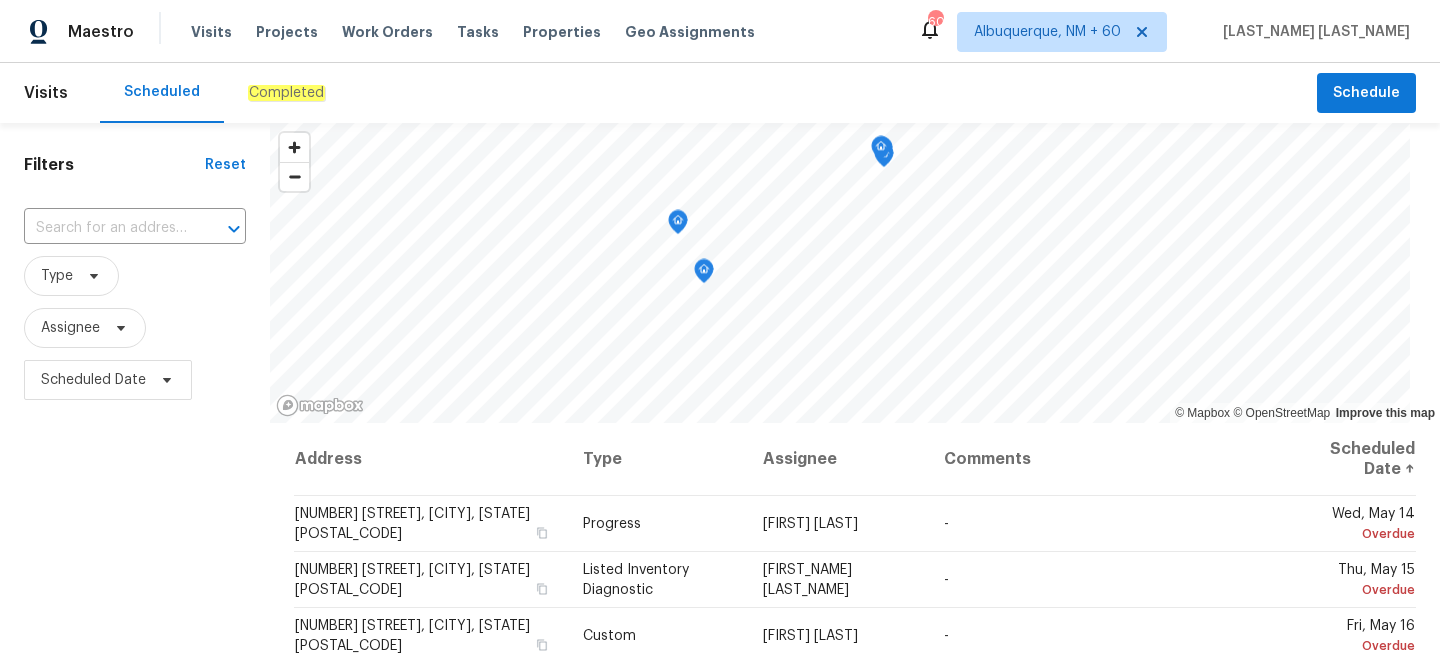 click on "Completed" at bounding box center (286, 93) 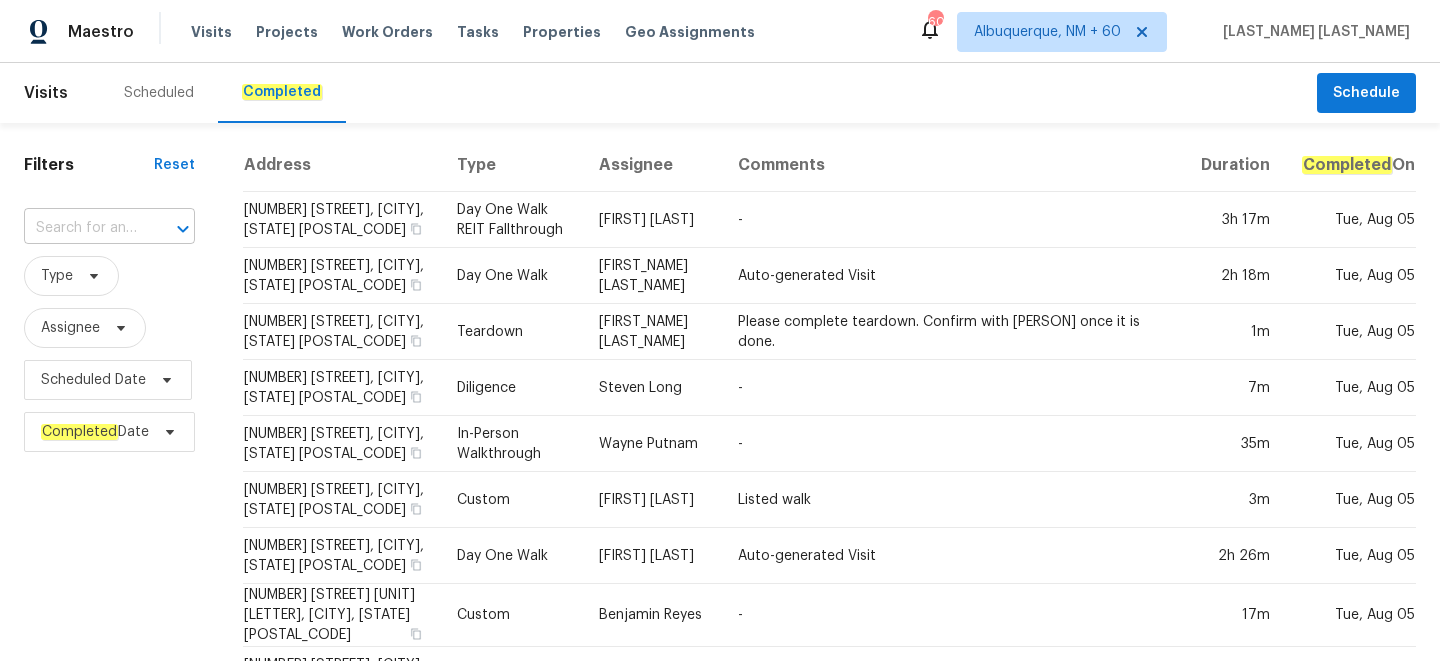 click at bounding box center [81, 228] 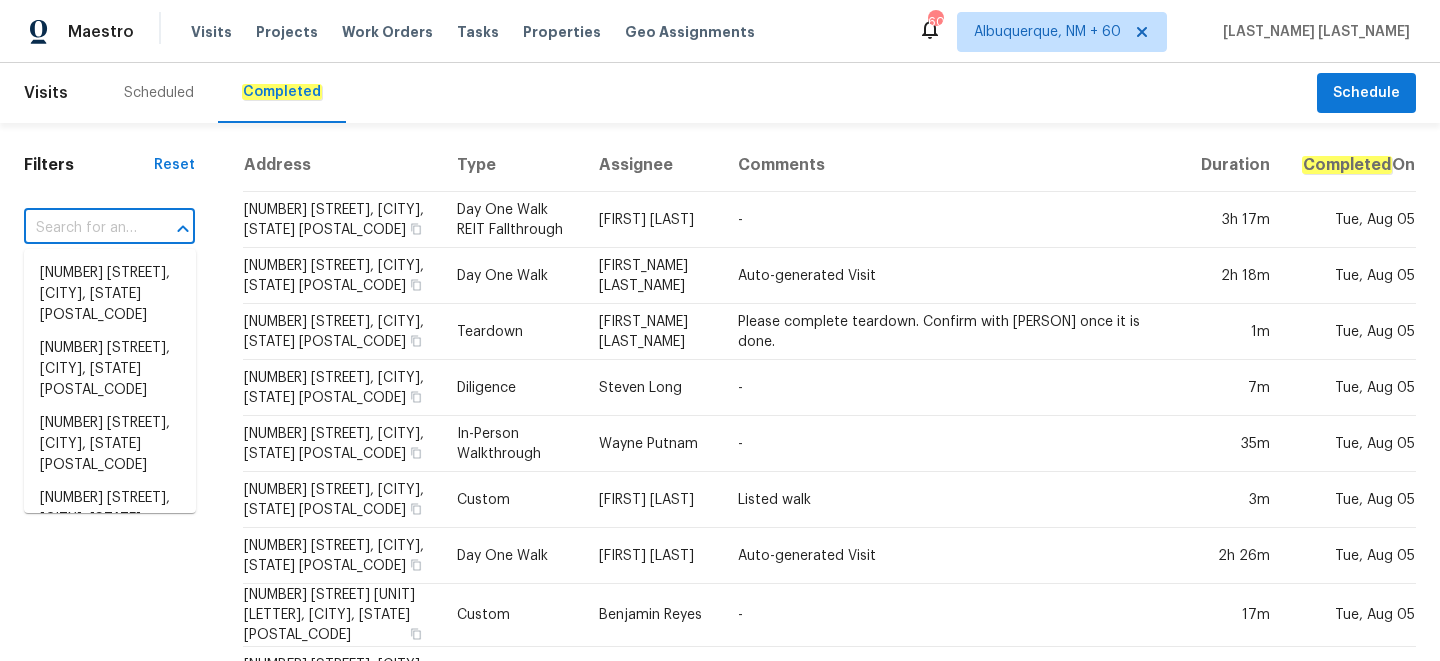 paste on "[NUMBER] [STREET], [CITY], [STATE] [POSTAL_CODE]" 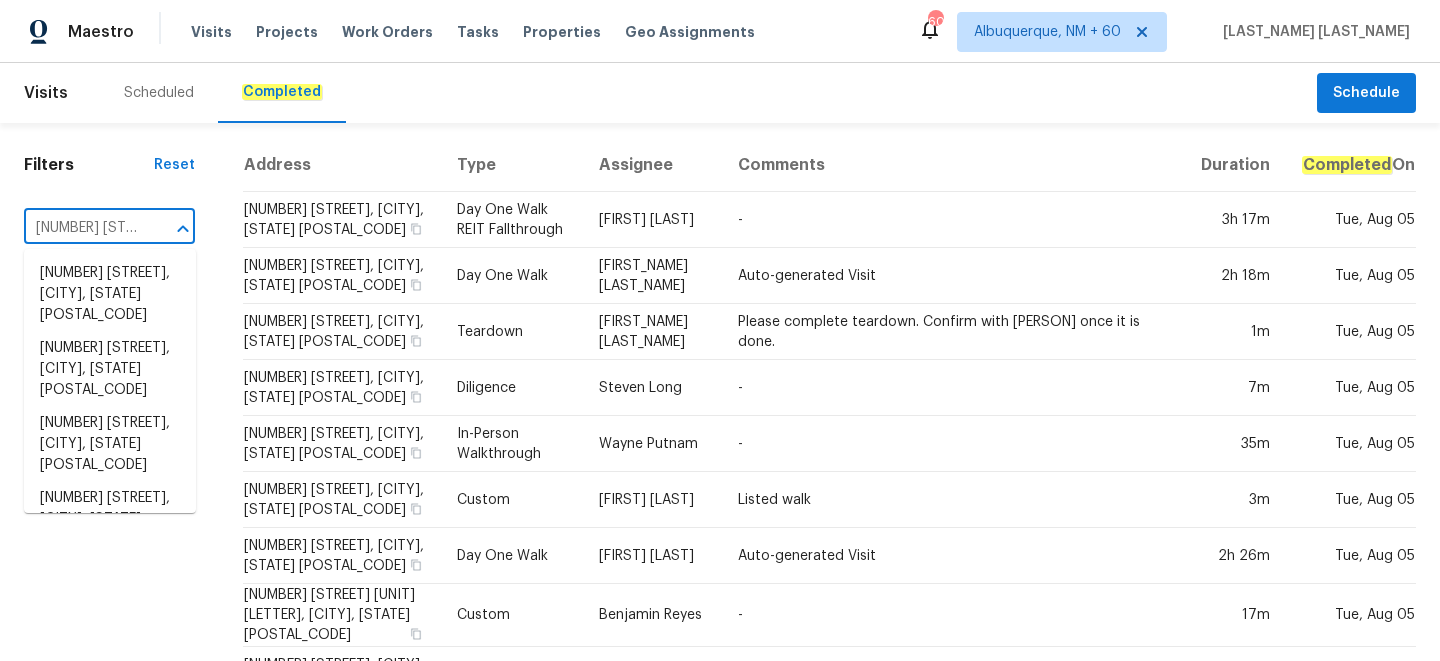 scroll, scrollTop: 0, scrollLeft: 155, axis: horizontal 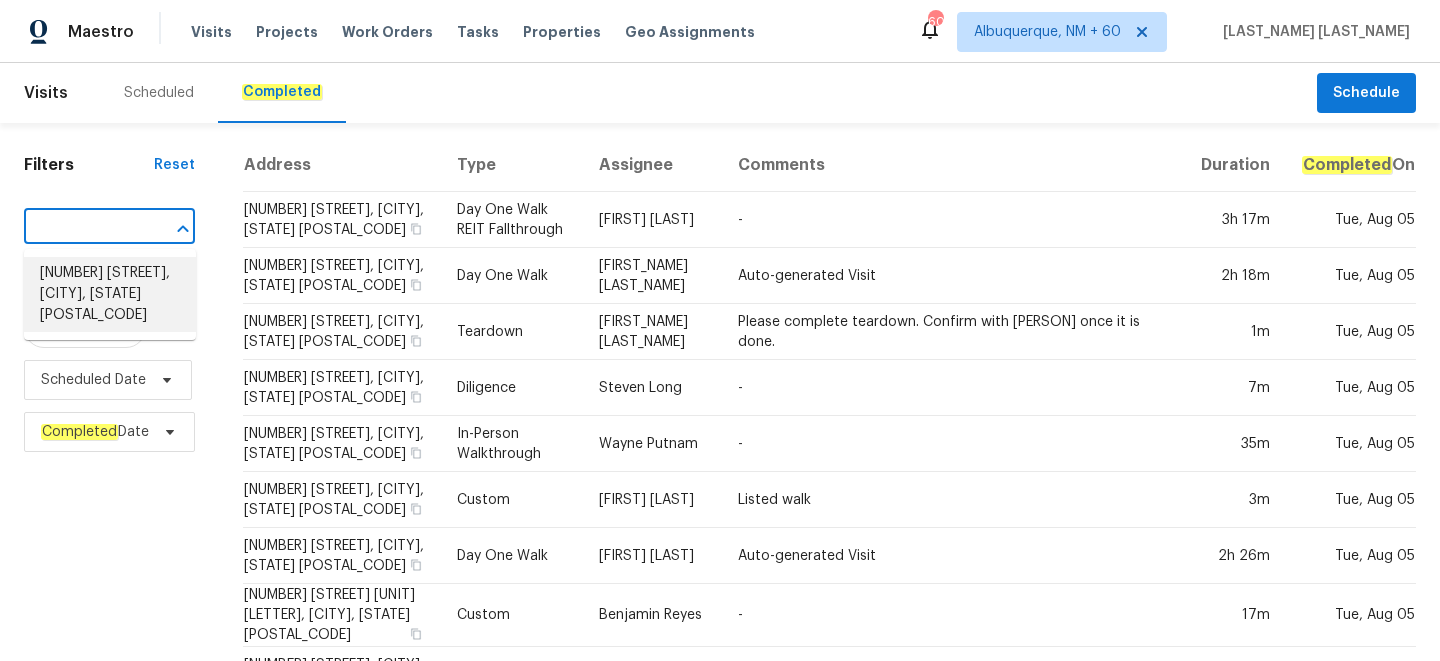 click on "[NUMBER] [STREET], [CITY], [STATE] [POSTAL_CODE]" at bounding box center [110, 294] 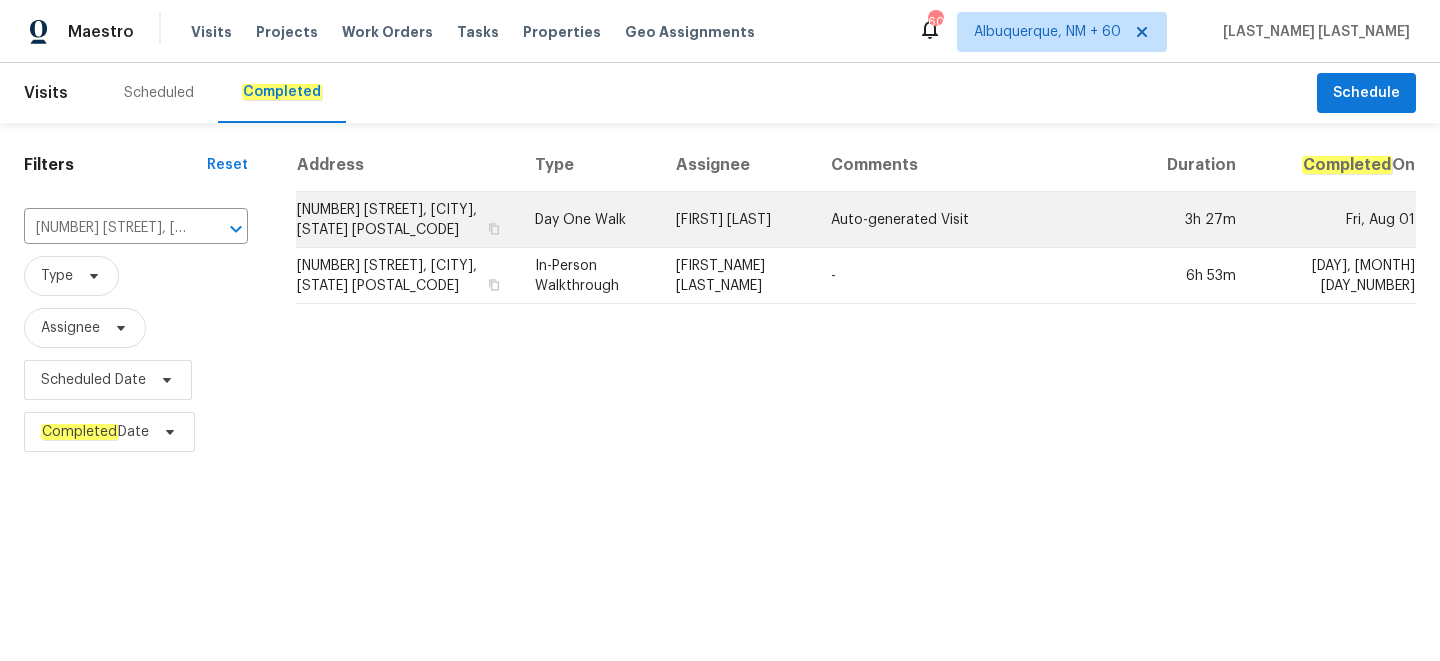 click on "Day One Walk" at bounding box center (589, 220) 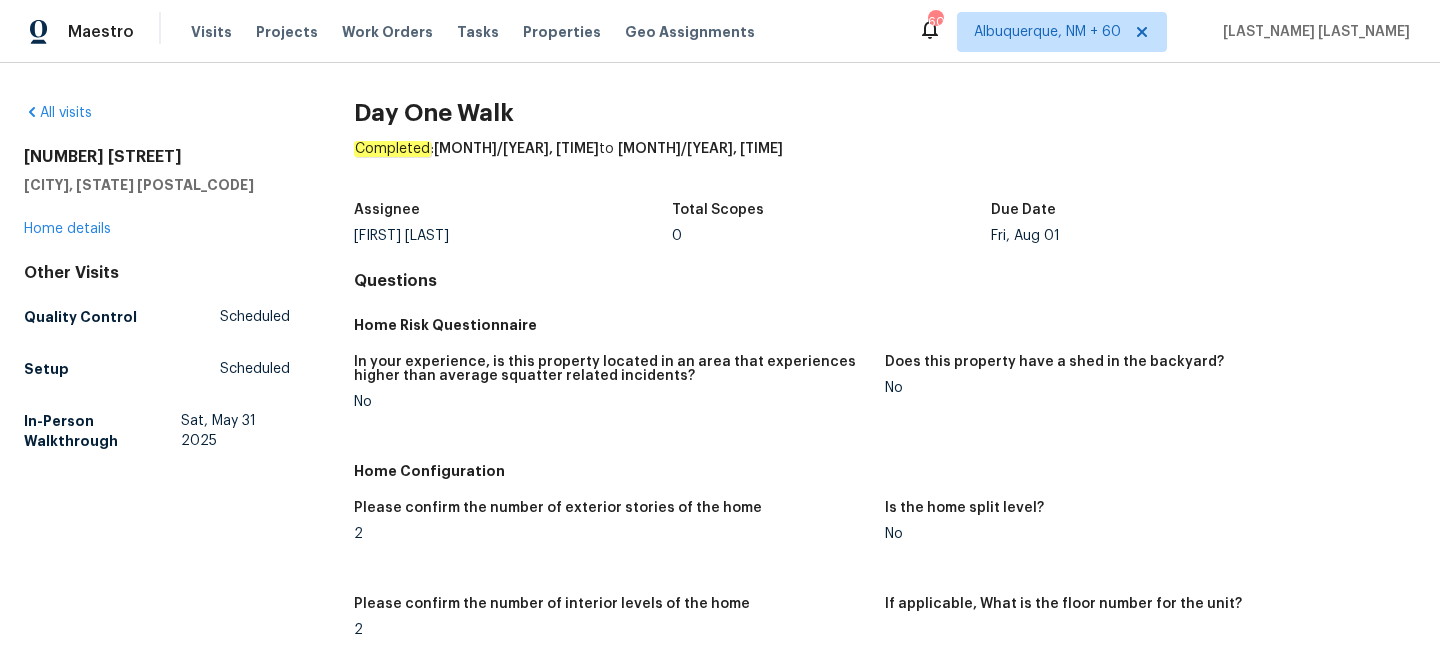scroll, scrollTop: 2996, scrollLeft: 0, axis: vertical 